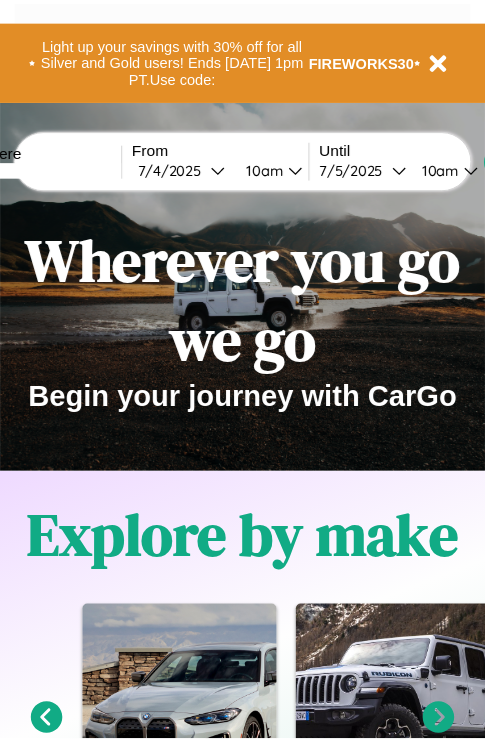 scroll, scrollTop: 0, scrollLeft: 0, axis: both 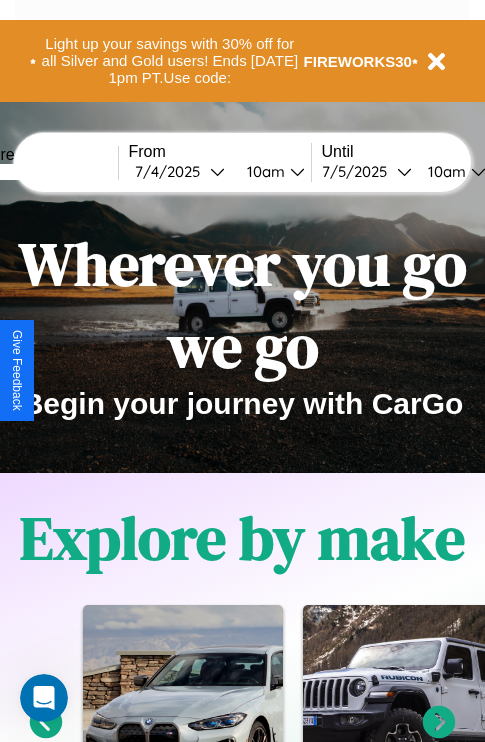 click at bounding box center (43, 172) 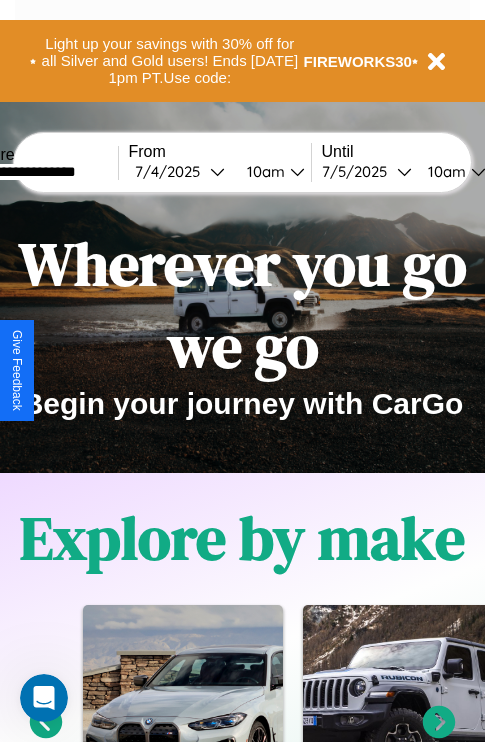 type on "**********" 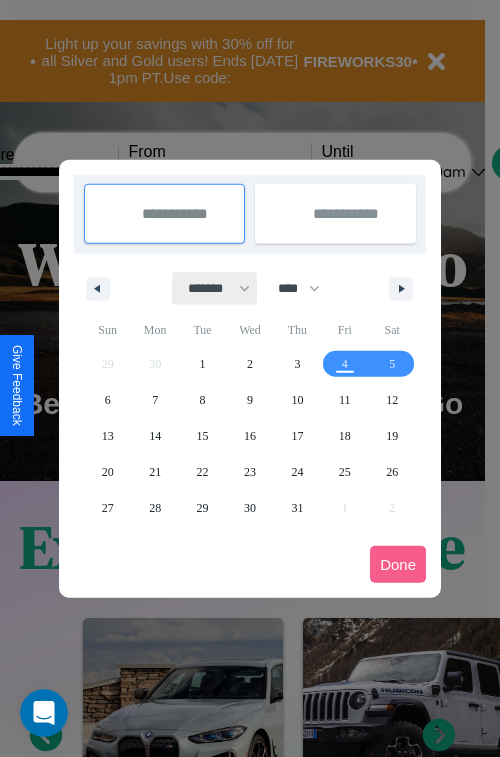 click on "******* ******** ***** ***** *** **** **** ****** ********* ******* ******** ********" at bounding box center (215, 288) 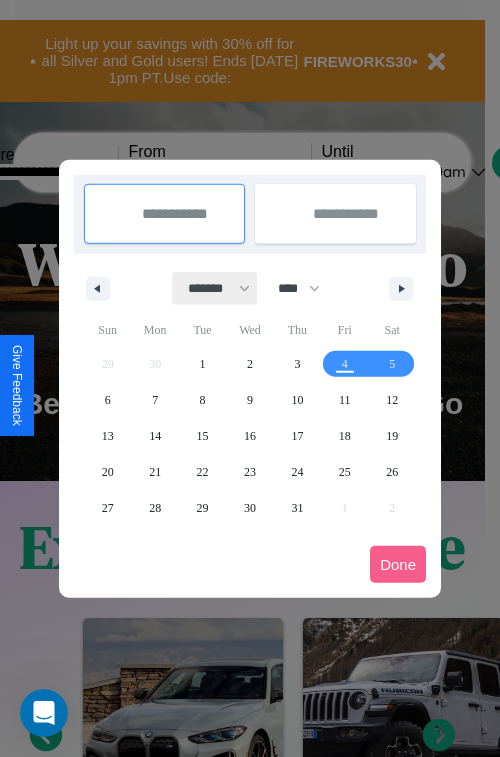 select on "*" 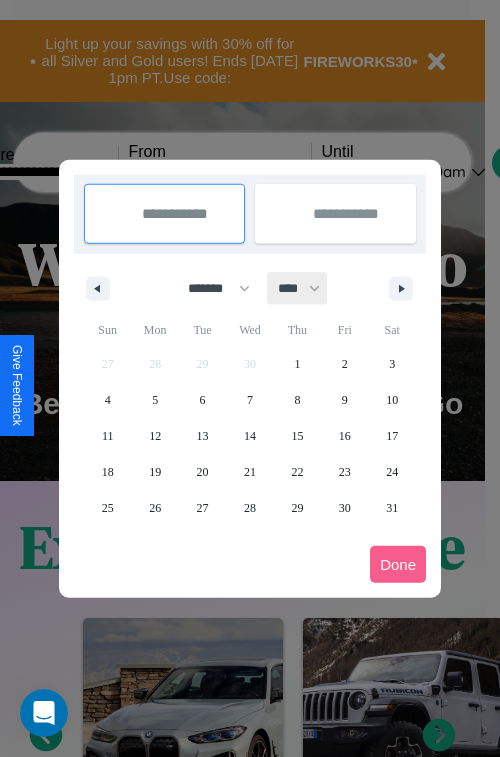 click on "**** **** **** **** **** **** **** **** **** **** **** **** **** **** **** **** **** **** **** **** **** **** **** **** **** **** **** **** **** **** **** **** **** **** **** **** **** **** **** **** **** **** **** **** **** **** **** **** **** **** **** **** **** **** **** **** **** **** **** **** **** **** **** **** **** **** **** **** **** **** **** **** **** **** **** **** **** **** **** **** **** **** **** **** **** **** **** **** **** **** **** **** **** **** **** **** **** **** **** **** **** **** **** **** **** **** **** **** **** **** **** **** **** **** **** **** **** **** **** **** ****" at bounding box center (298, 288) 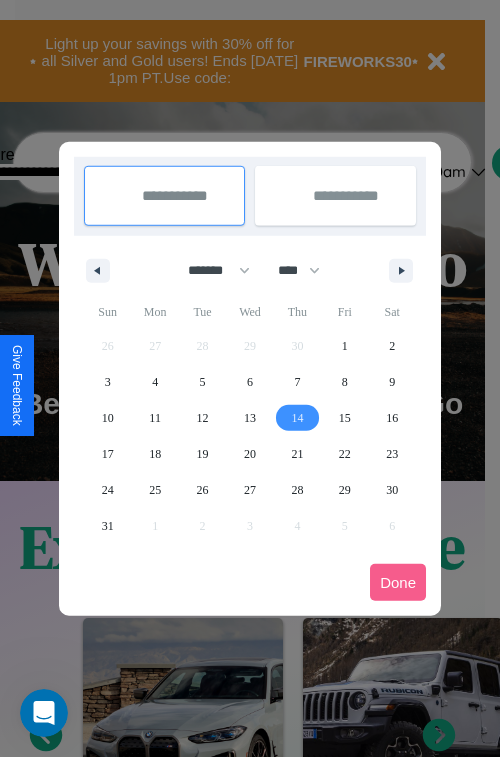 click on "14" at bounding box center (297, 418) 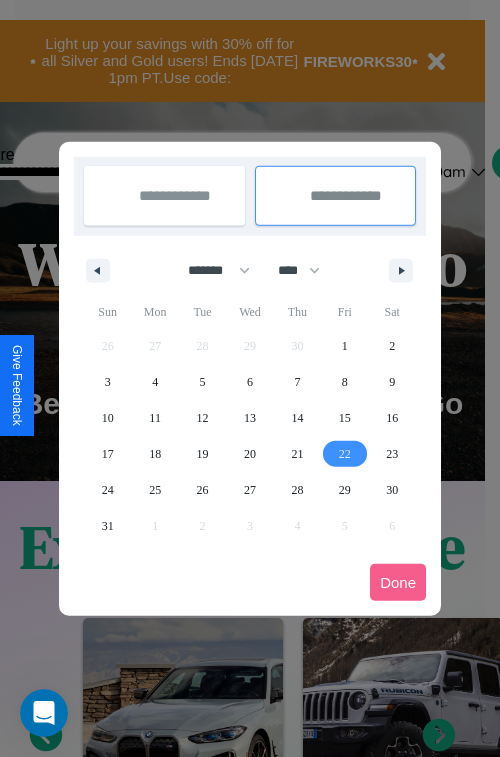click on "22" at bounding box center [345, 454] 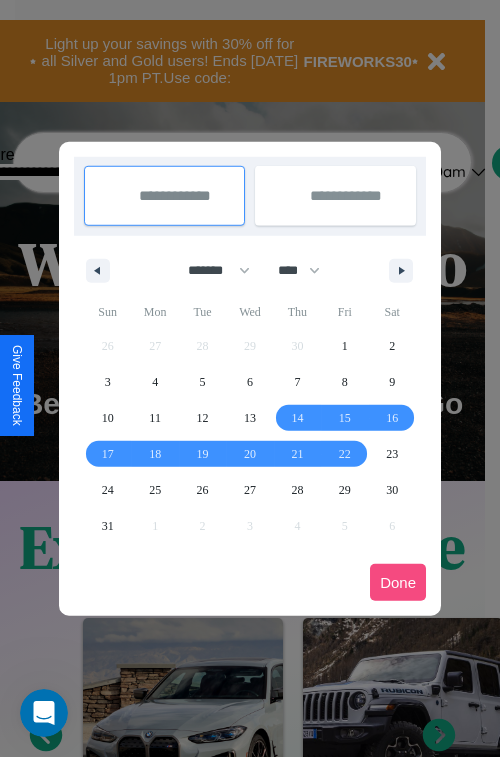 click on "Done" at bounding box center (398, 582) 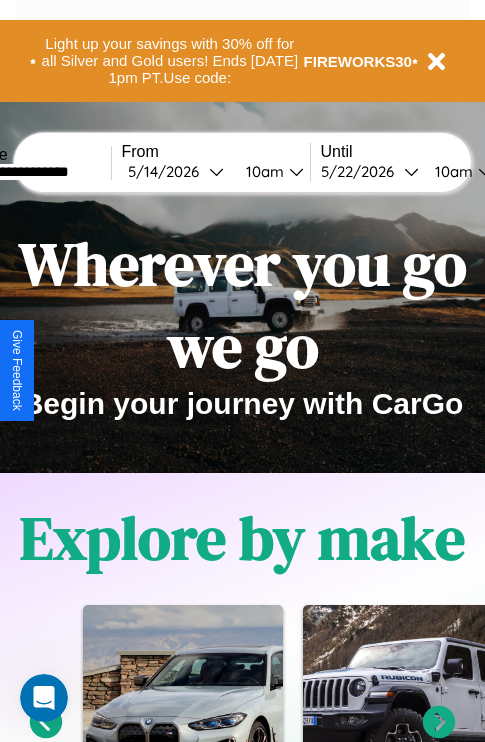 scroll, scrollTop: 0, scrollLeft: 75, axis: horizontal 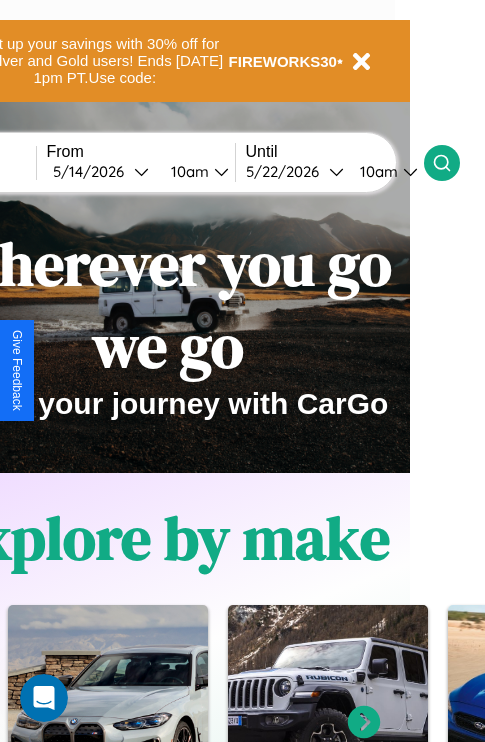 click 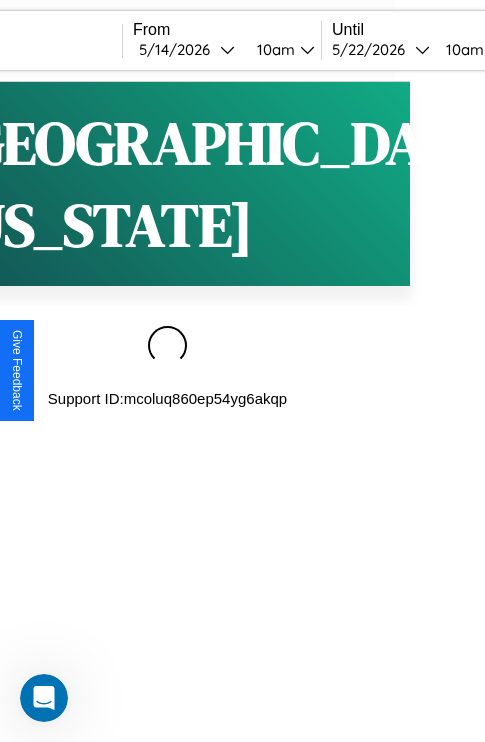 scroll, scrollTop: 0, scrollLeft: 0, axis: both 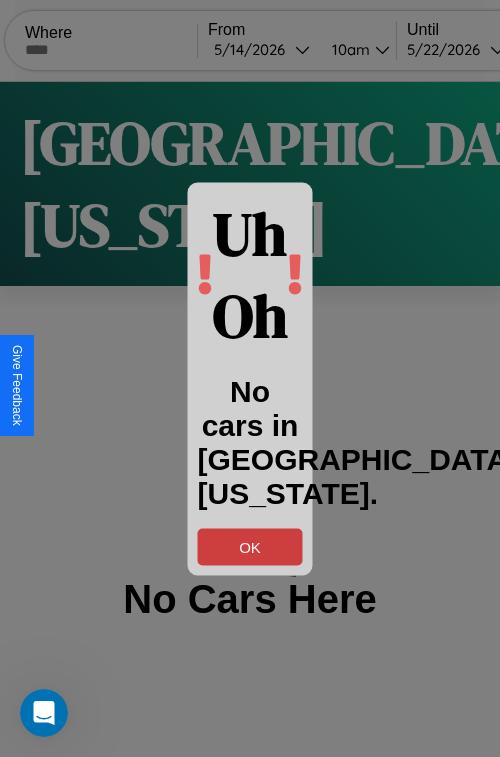 click on "OK" at bounding box center (250, 546) 